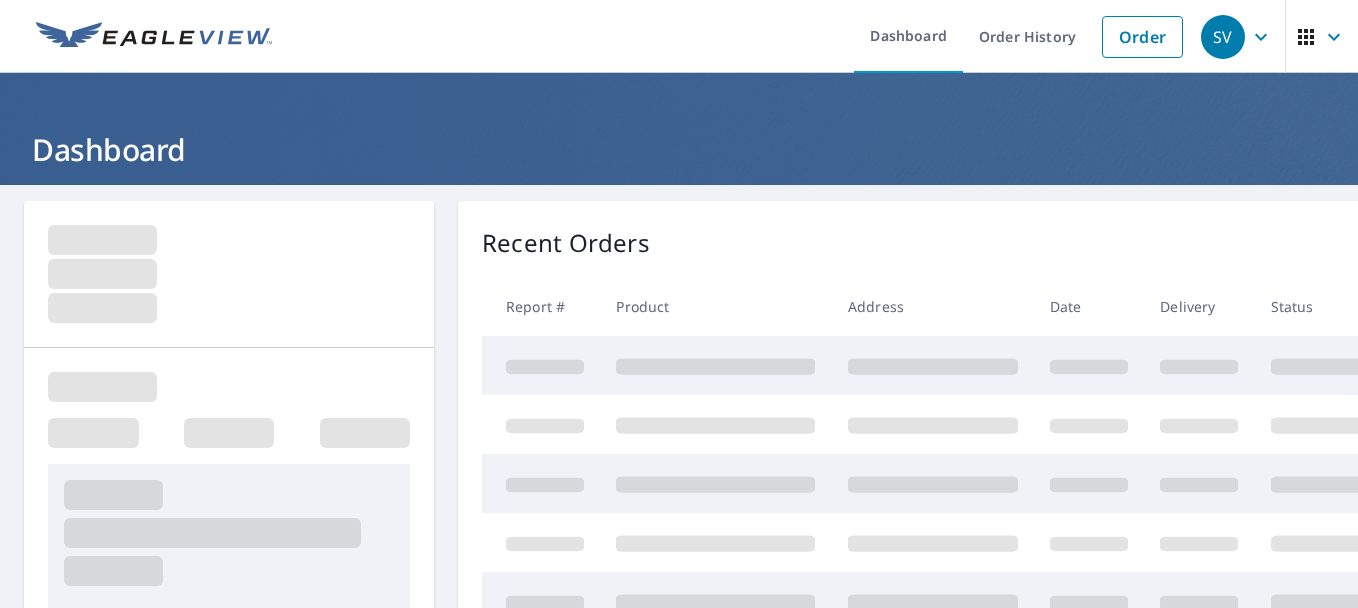scroll, scrollTop: 0, scrollLeft: 0, axis: both 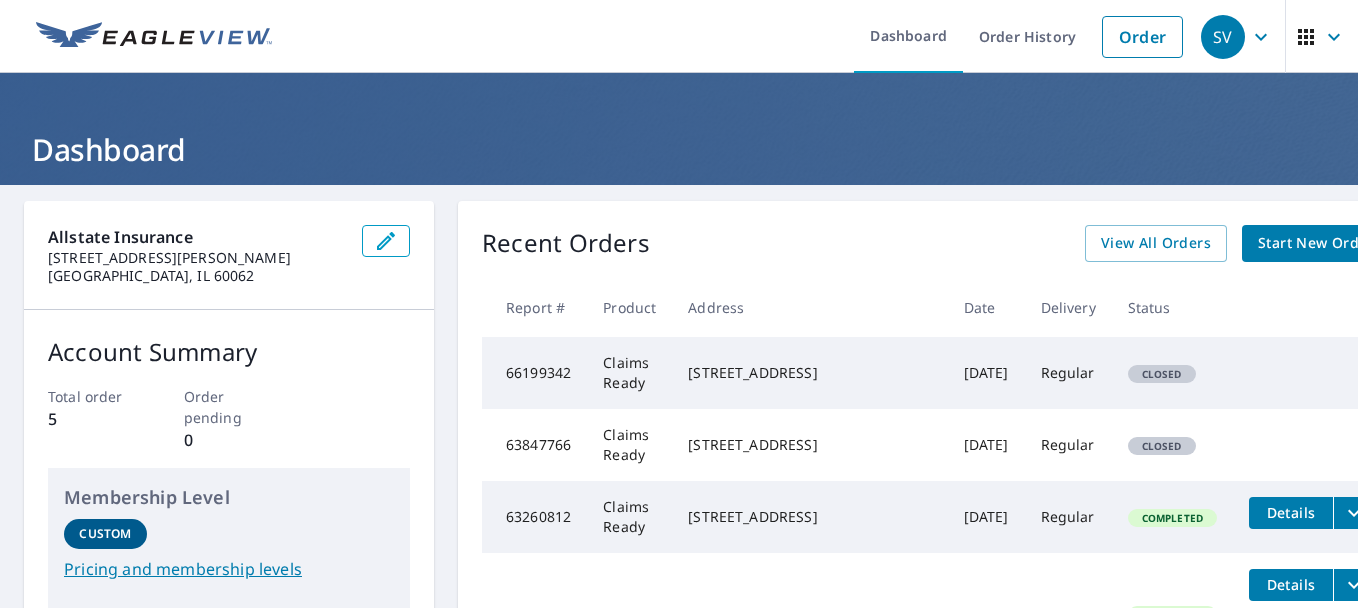 click on "Start New Order" at bounding box center (1316, 243) 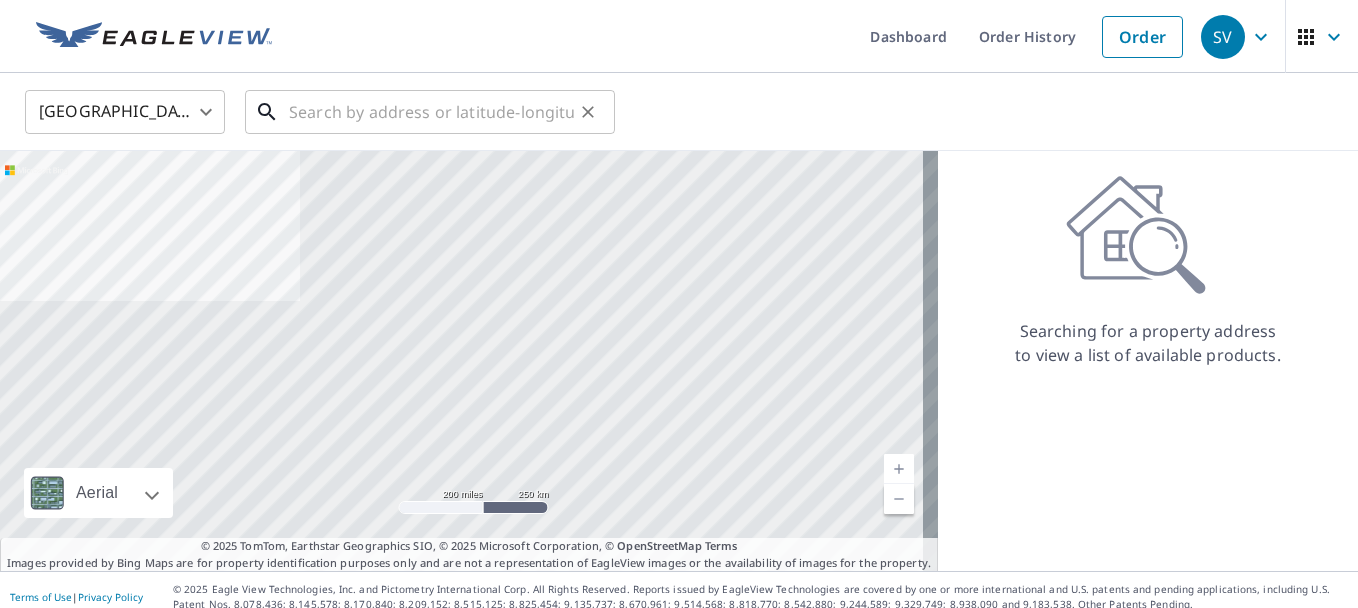 click at bounding box center [431, 112] 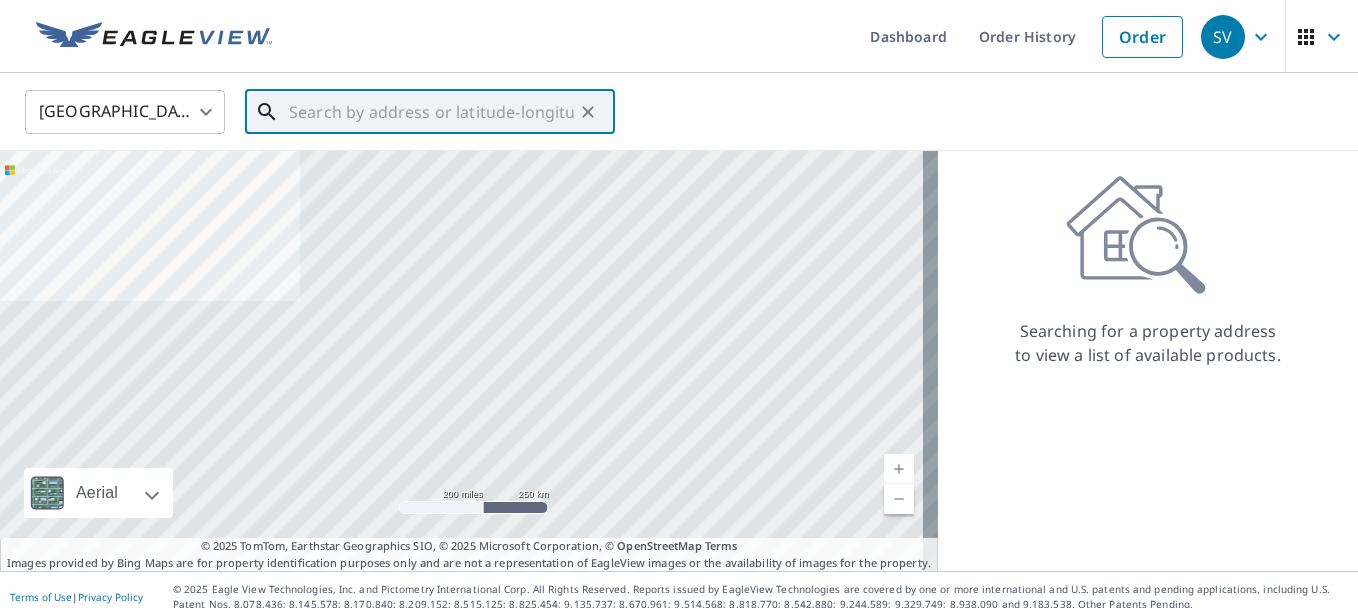 paste on "[STREET_ADDRESS][PERSON_NAME]" 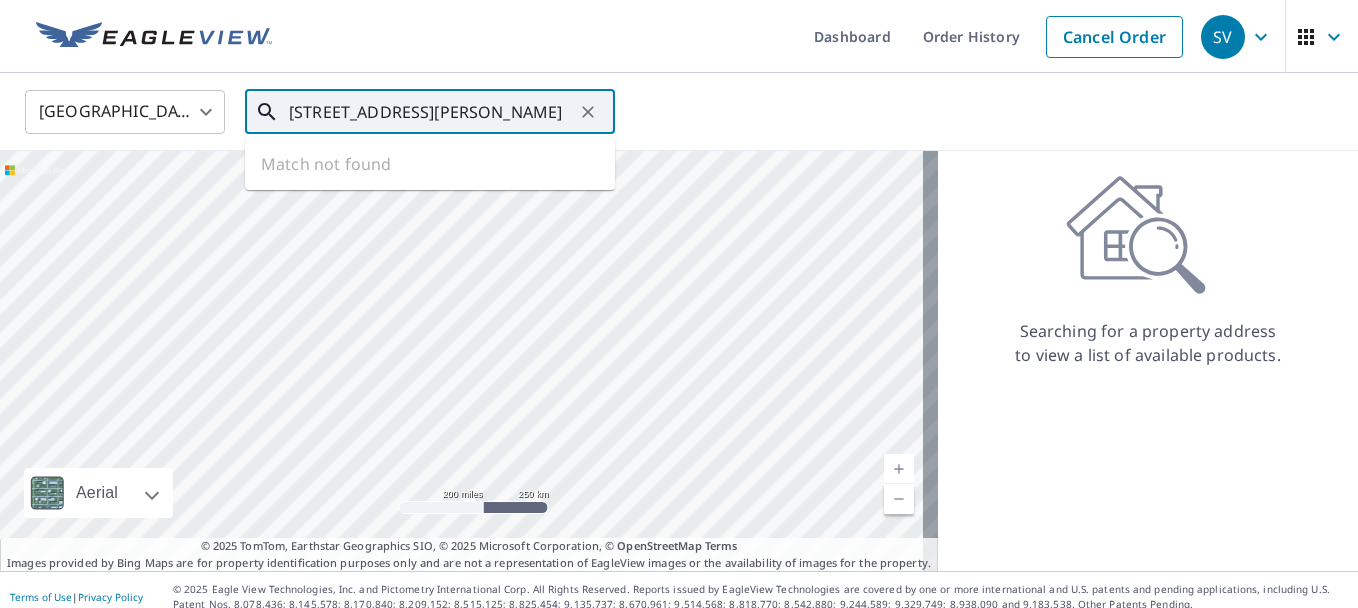 scroll, scrollTop: 0, scrollLeft: 40, axis: horizontal 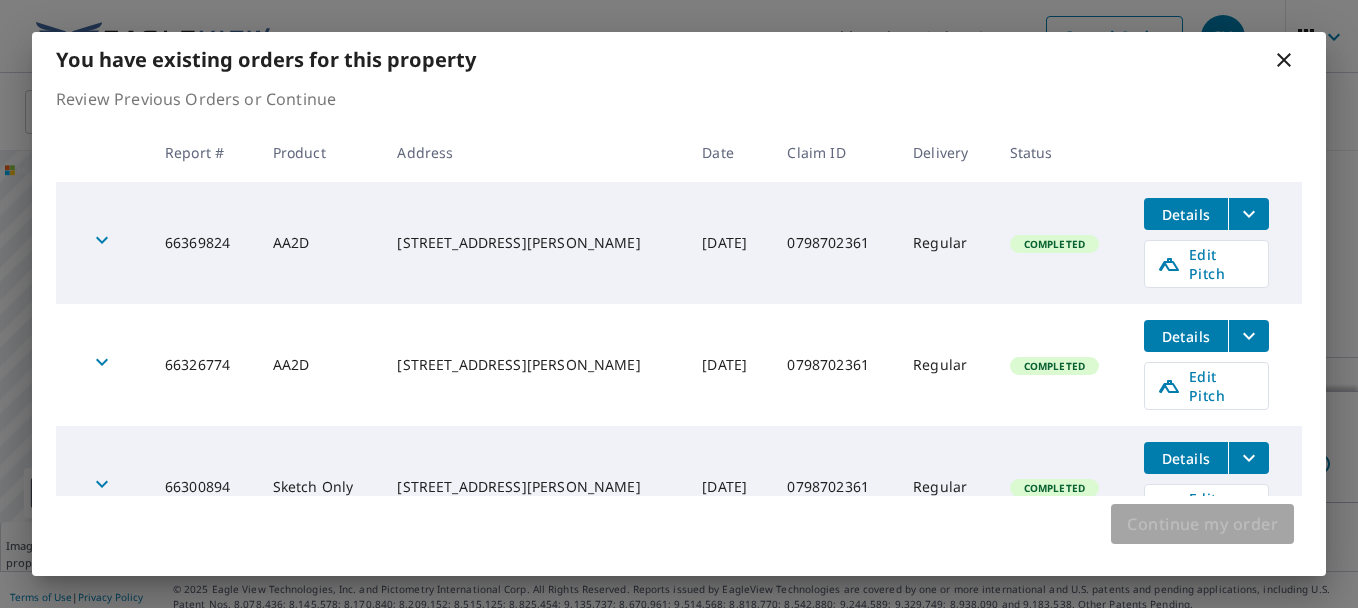 click on "Continue my order" at bounding box center [1202, 524] 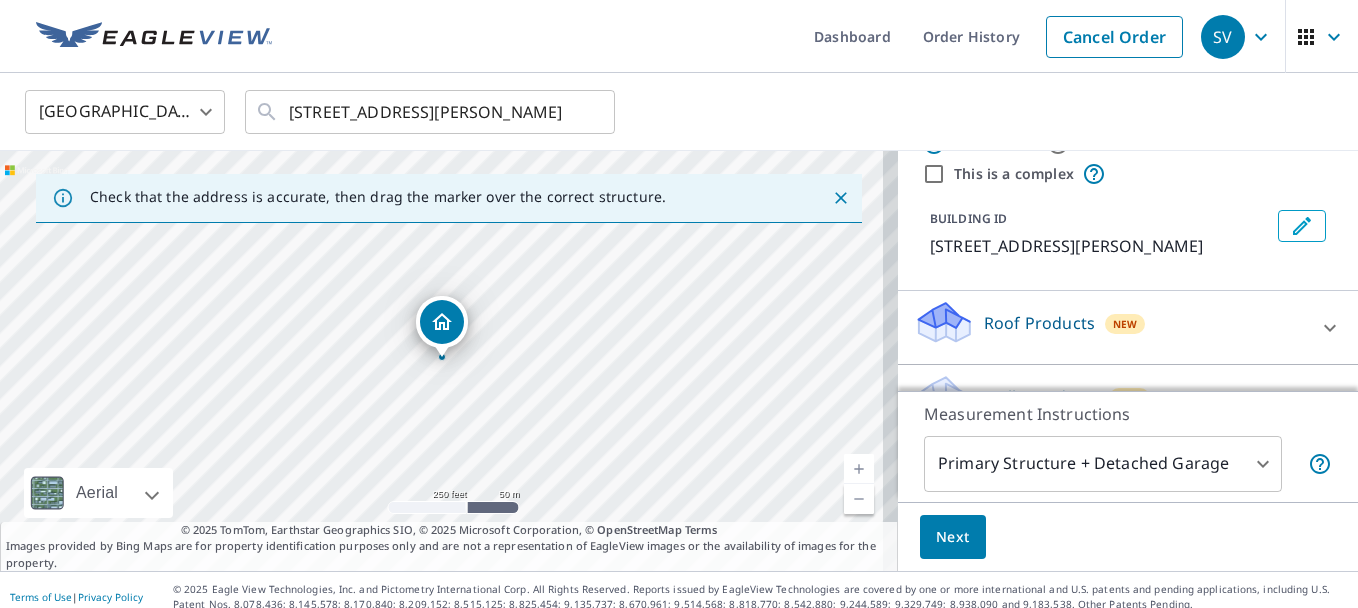 scroll, scrollTop: 115, scrollLeft: 0, axis: vertical 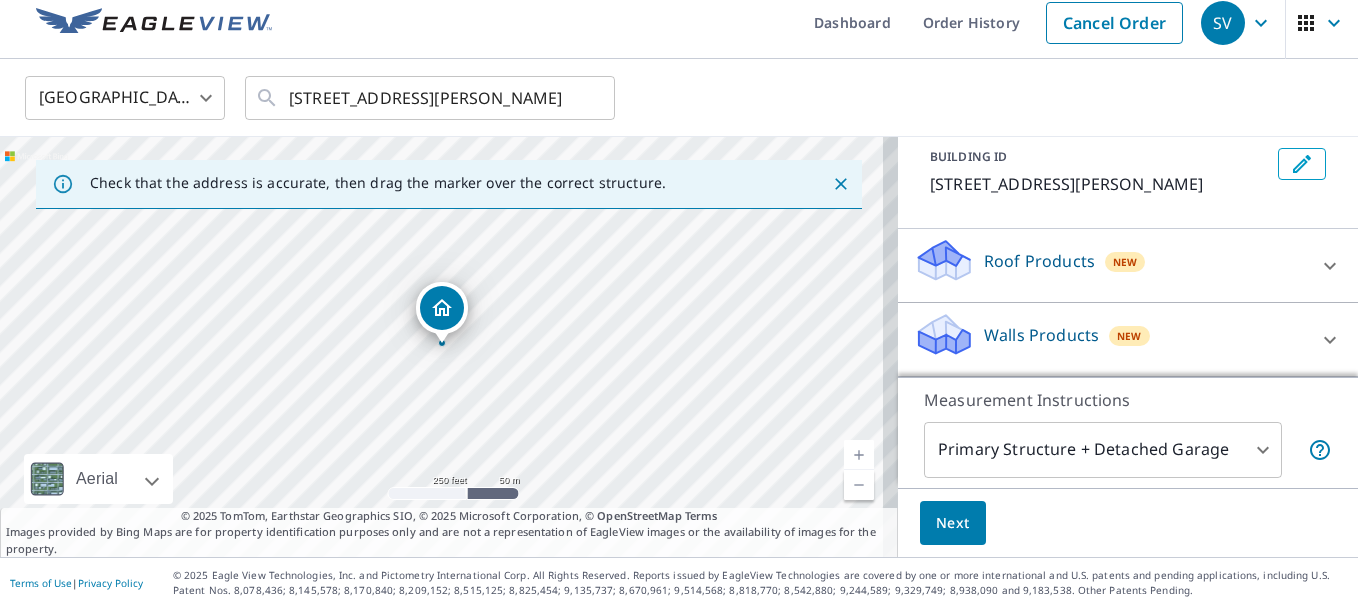 click on "Next" at bounding box center (953, 523) 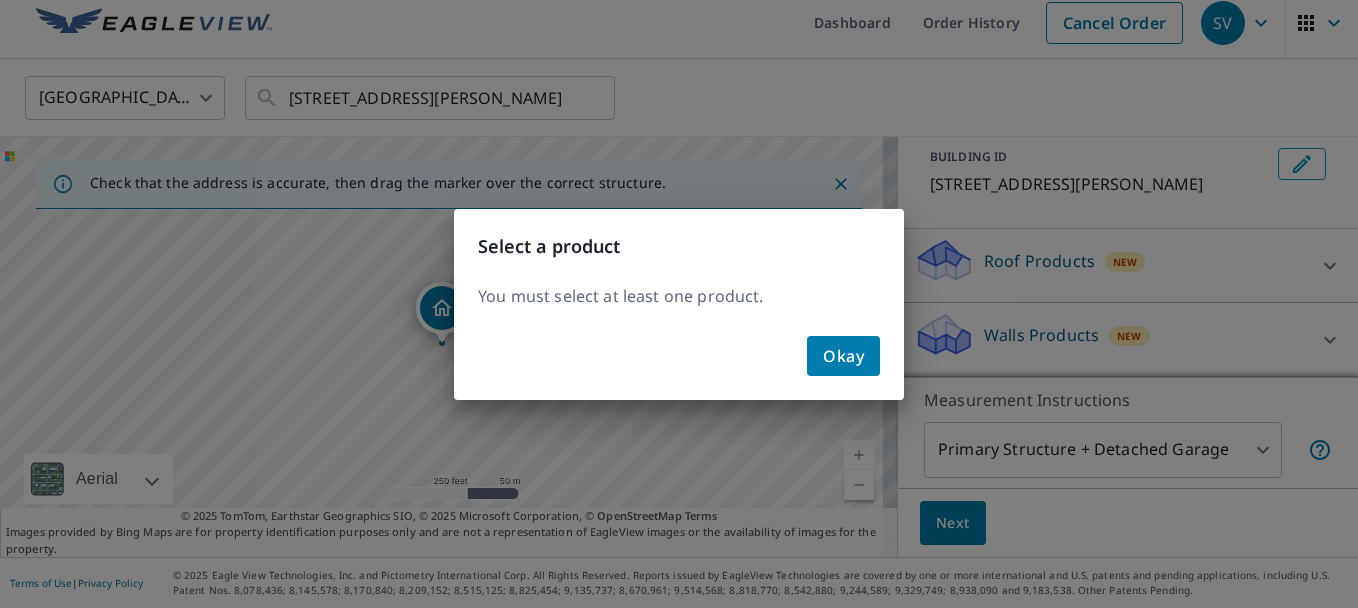 click on "Okay" at bounding box center (843, 356) 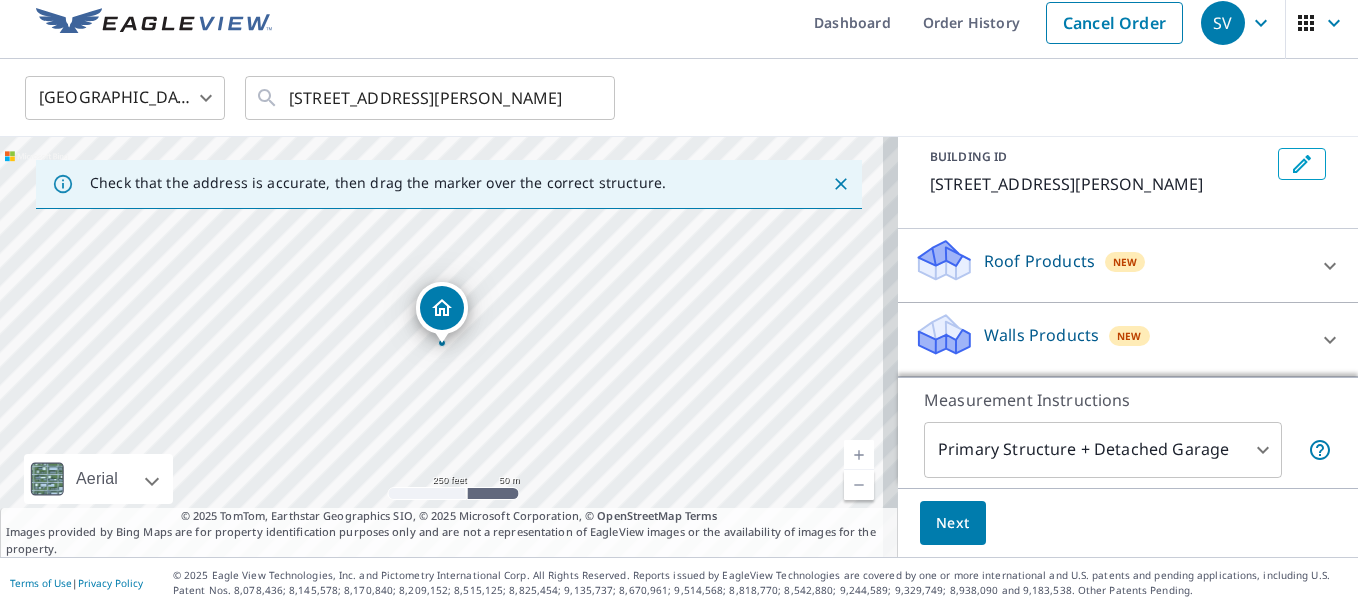 click on "SV SV
Dashboard Order History Cancel Order SV United States US ​ [STREET_ADDRESS][PERSON_NAME] ​ Check that the address is accurate, then drag the marker over the correct structure. [STREET_ADDRESS][PERSON_NAME] A standard road map Aerial A detailed look from above Labels Labels 250 feet 50 m © 2025 TomTom, © Vexcel Imaging, © 2025 Microsoft Corporation,  © OpenStreetMap Terms © 2025 TomTom, Earthstar Geographics SIO, © 2025 Microsoft Corporation, ©   OpenStreetMap   Terms Images provided by Bing Maps are for property identification purposes only and are not a representation of EagleView images or the availability of images for the property. PROPERTY TYPE Residential Commercial This is a complex BUILDING ID [STREET_ADDRESS][PERSON_NAME] Roof Products New ClaimsReady™ Bid Perfect™ Walls Products New Walls, Windows & Doors Measurement Instructions Primary Structure + Detached Garage 1 ​ Next Terms of Use  |  Privacy Policy" at bounding box center [679, 304] 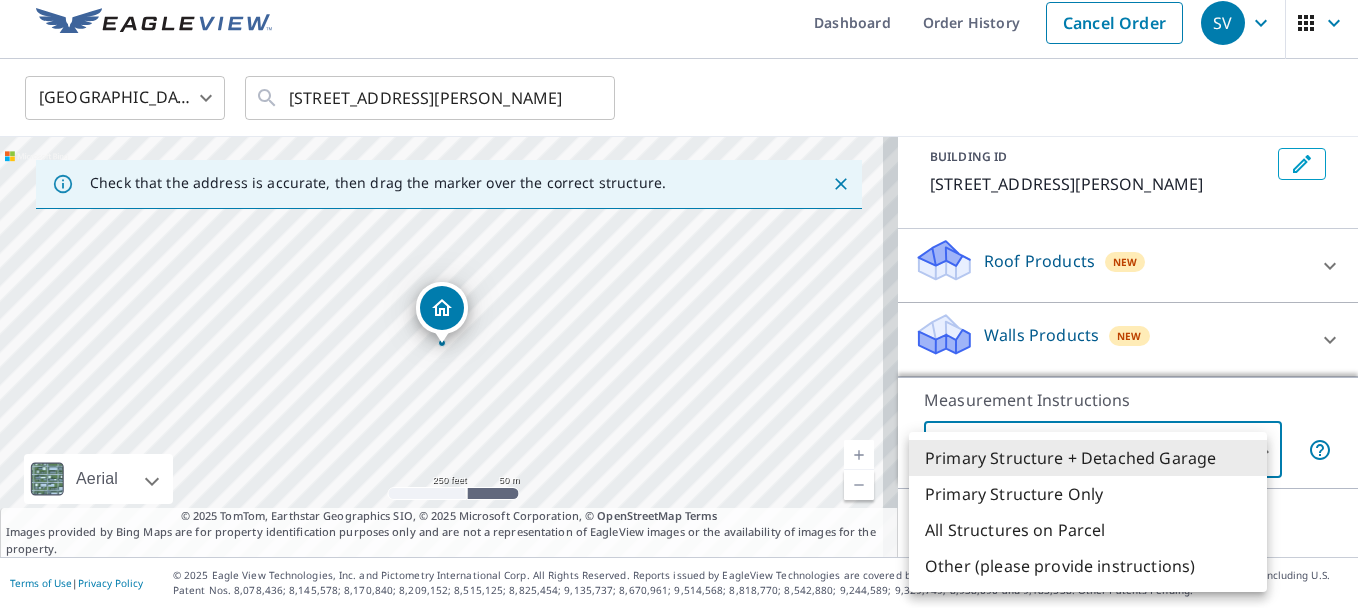 click on "Primary Structure + Detached Garage" at bounding box center (1088, 458) 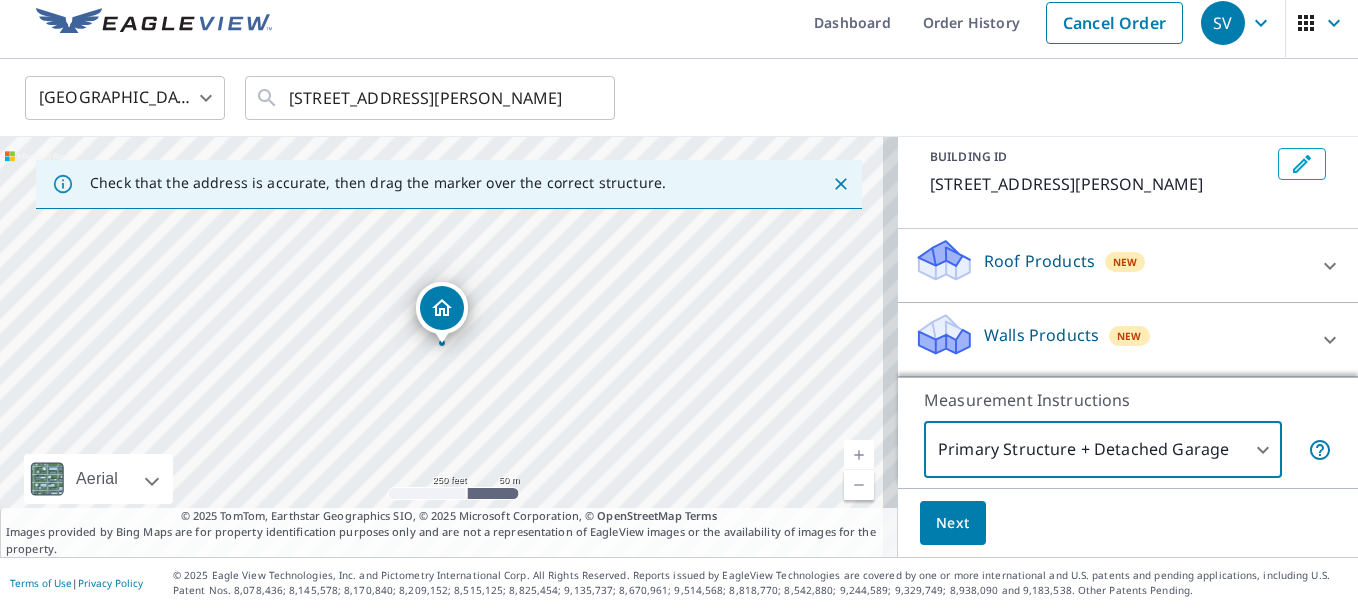 click 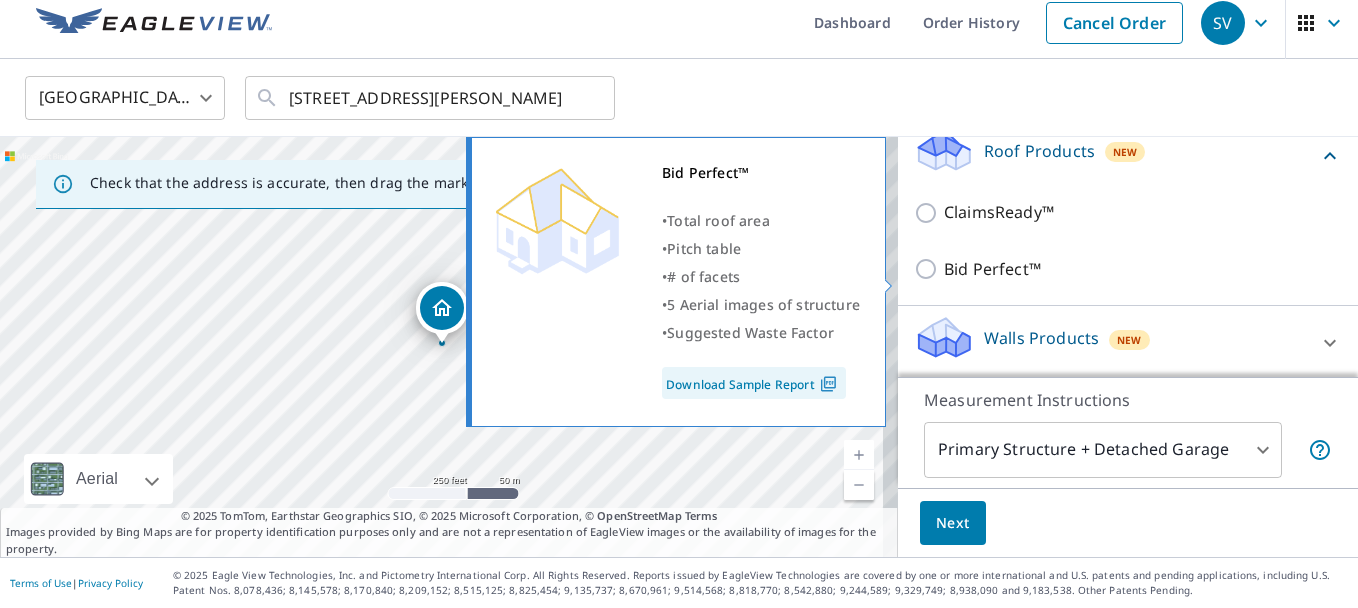 scroll, scrollTop: 228, scrollLeft: 0, axis: vertical 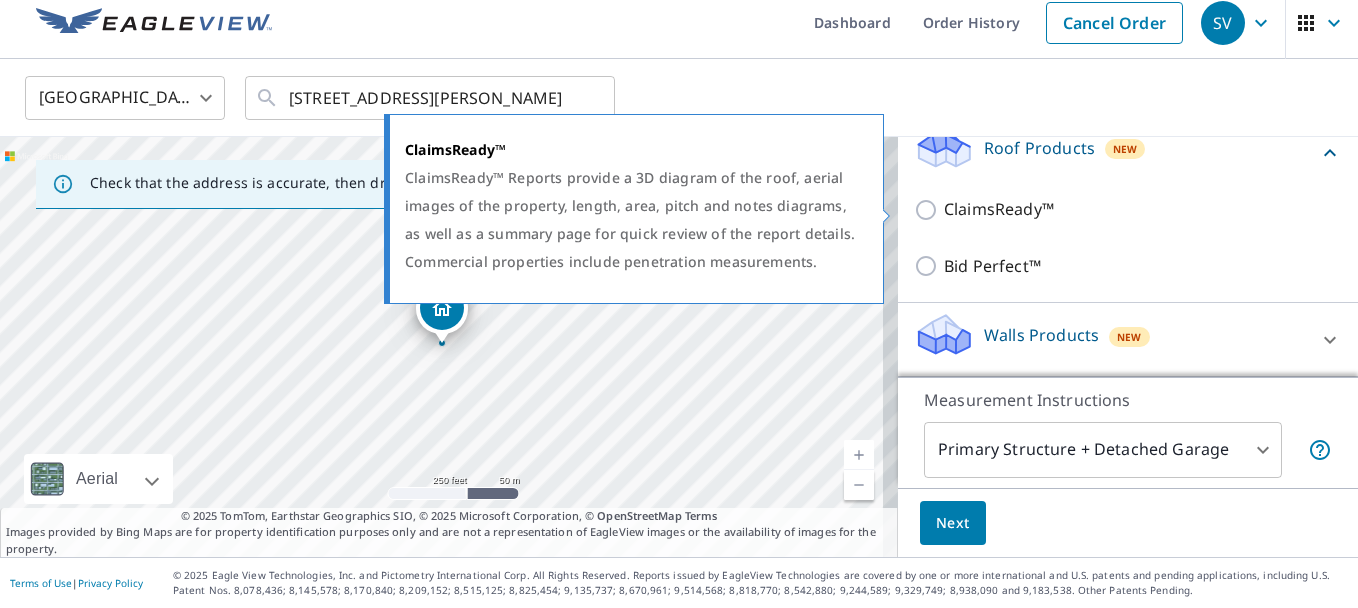 click on "ClaimsReady™" at bounding box center (999, 209) 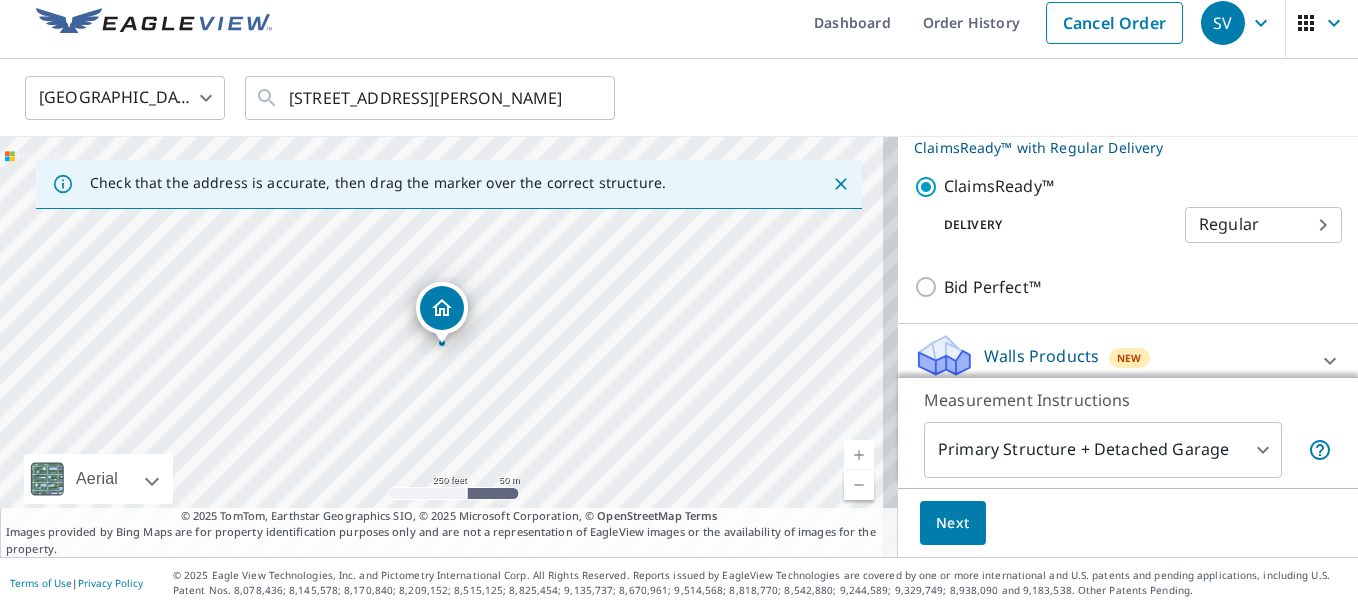 scroll, scrollTop: 293, scrollLeft: 0, axis: vertical 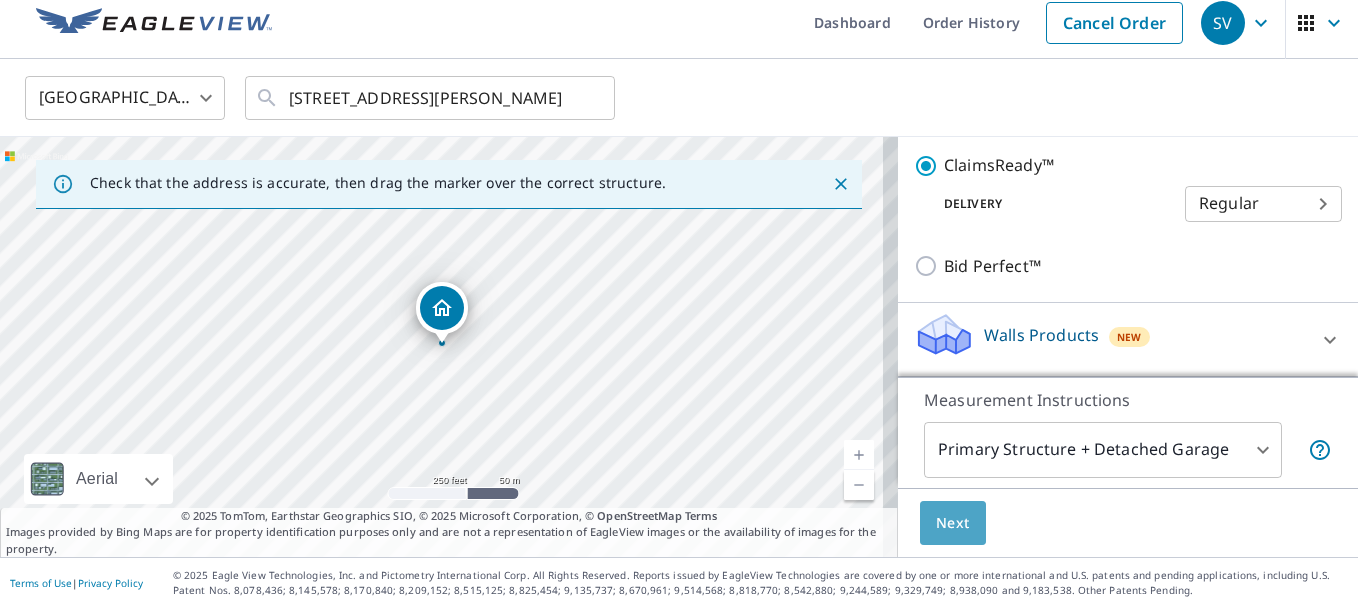 click on "Next" at bounding box center [953, 523] 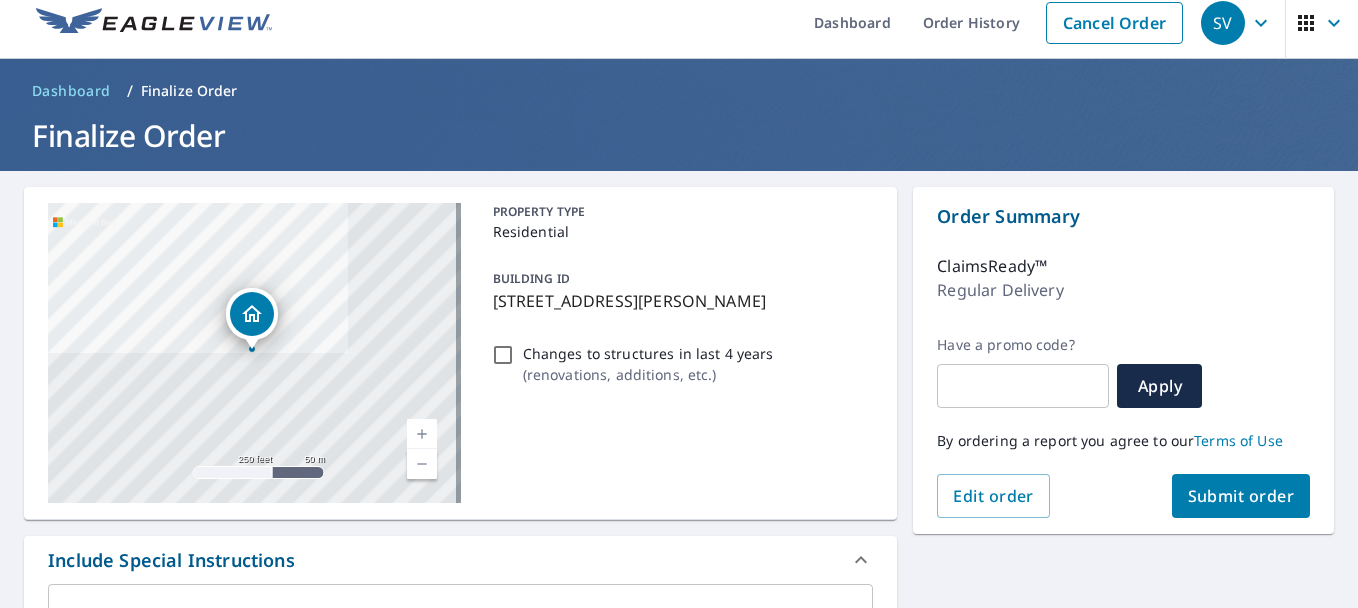 drag, startPoint x: 1229, startPoint y: 499, endPoint x: 1210, endPoint y: 495, distance: 19.416489 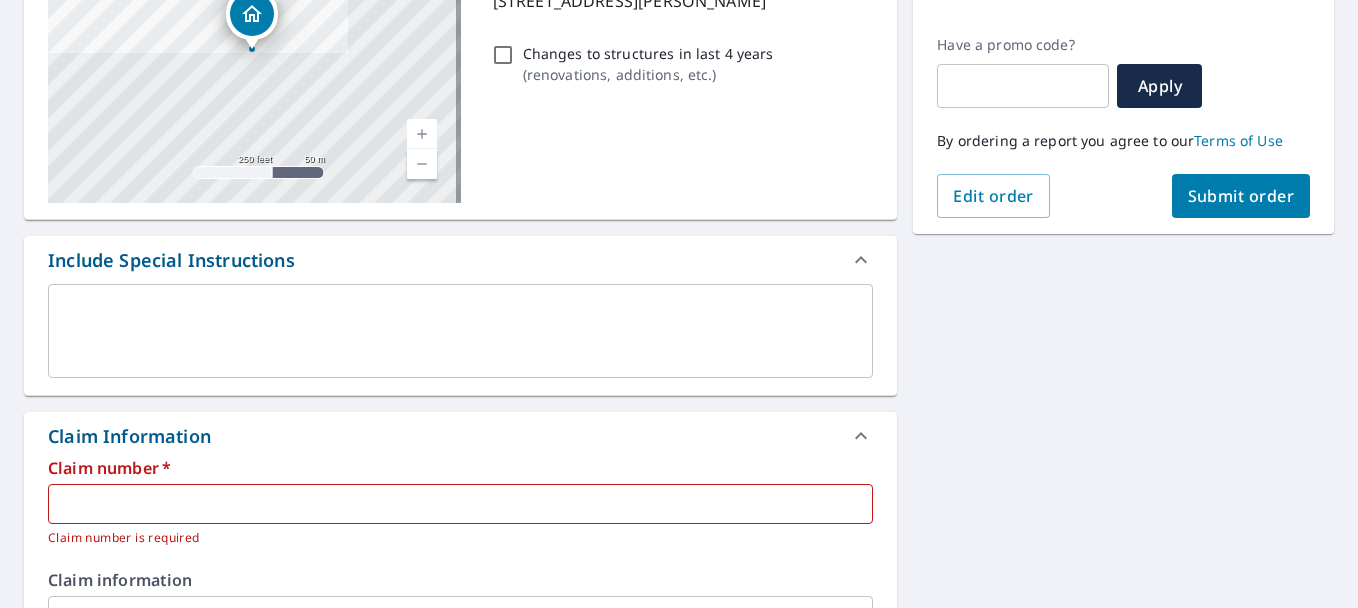 scroll, scrollTop: 614, scrollLeft: 0, axis: vertical 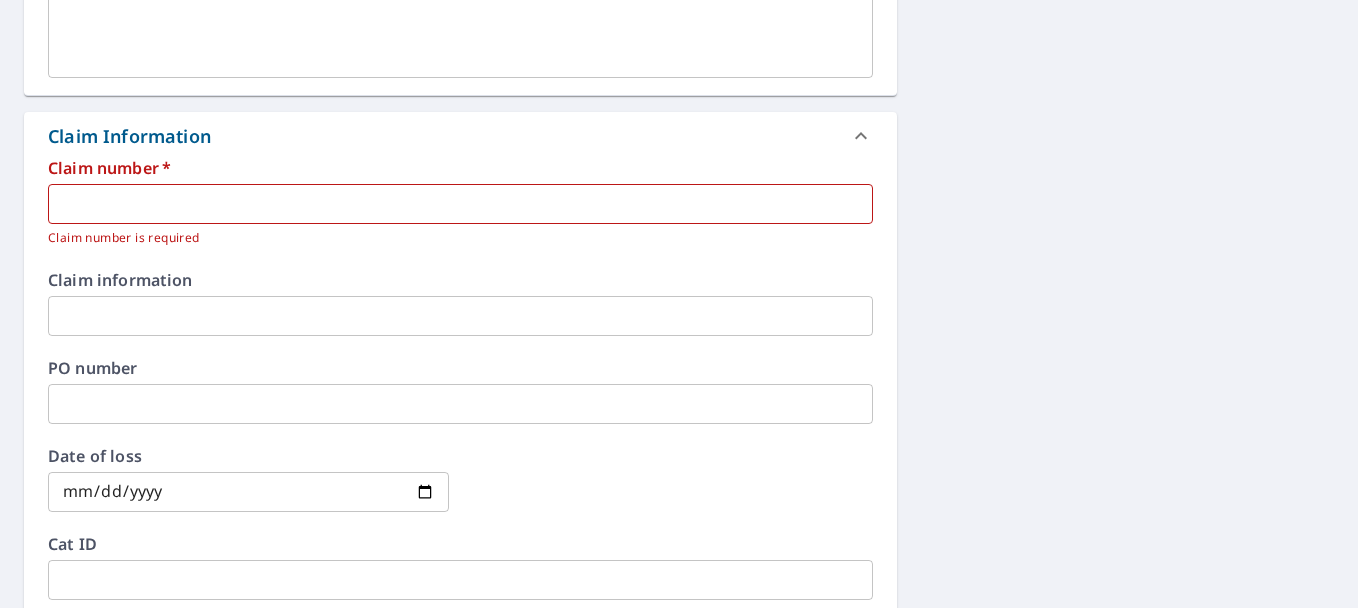click at bounding box center [460, 204] 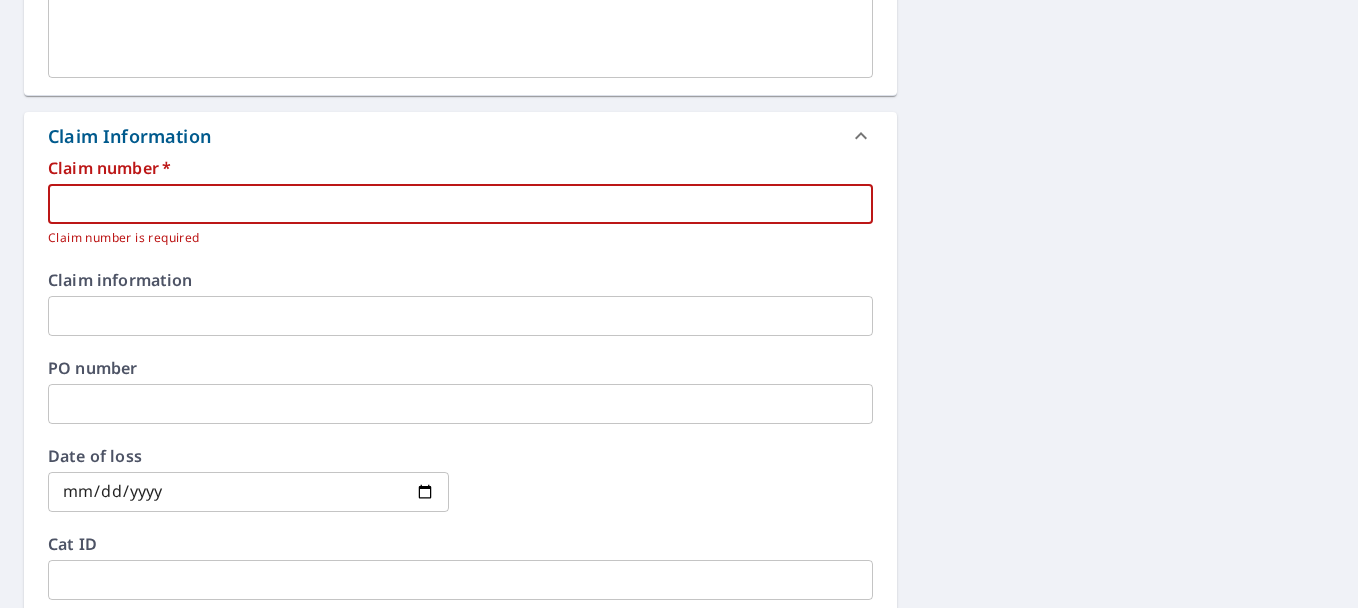 paste on "0798702361 Ev de na [PERSON_NAME]" 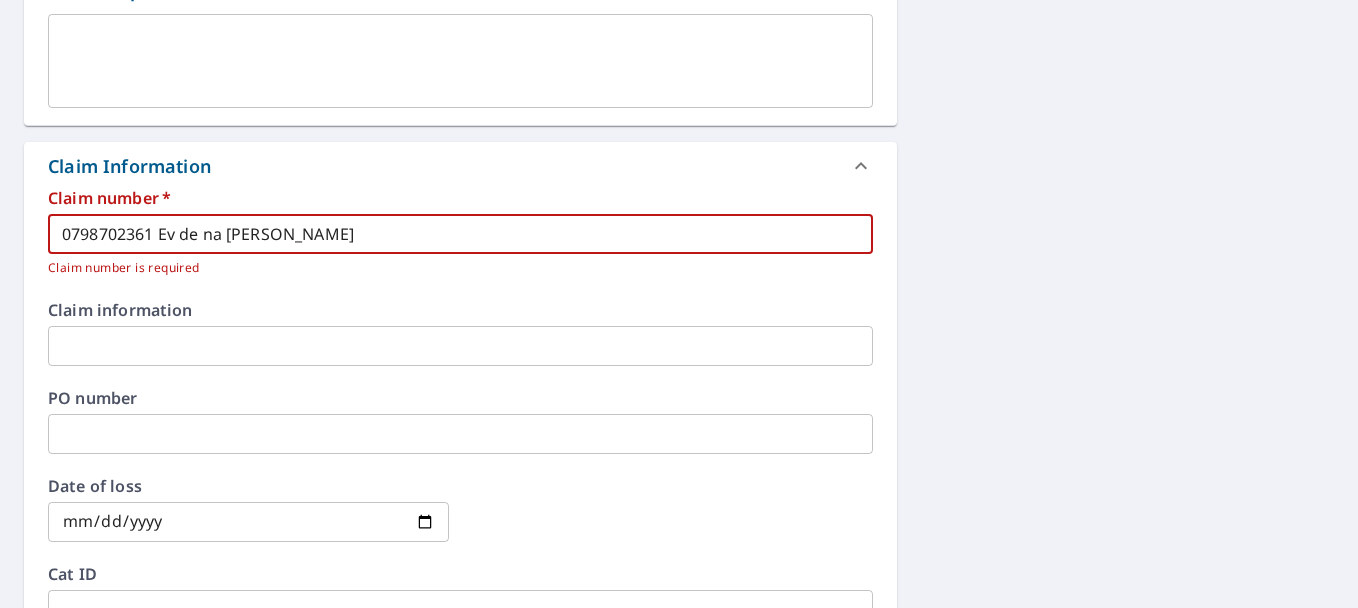 scroll, scrollTop: 548, scrollLeft: 0, axis: vertical 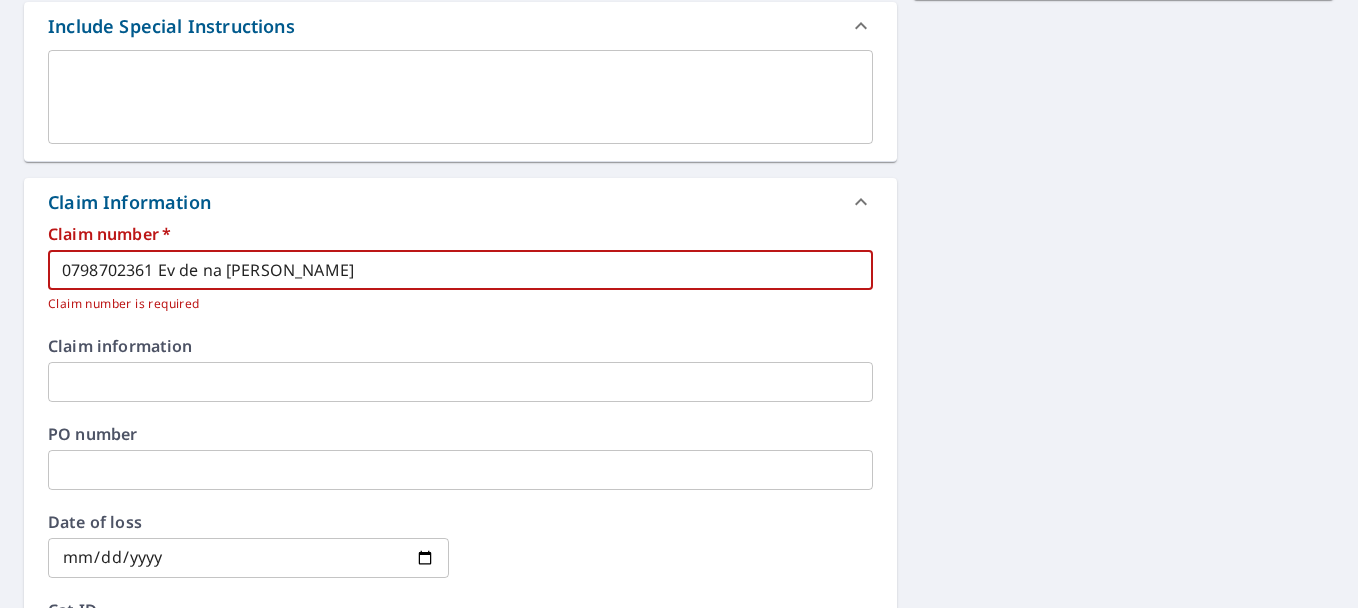 drag, startPoint x: 277, startPoint y: 270, endPoint x: 163, endPoint y: 270, distance: 114 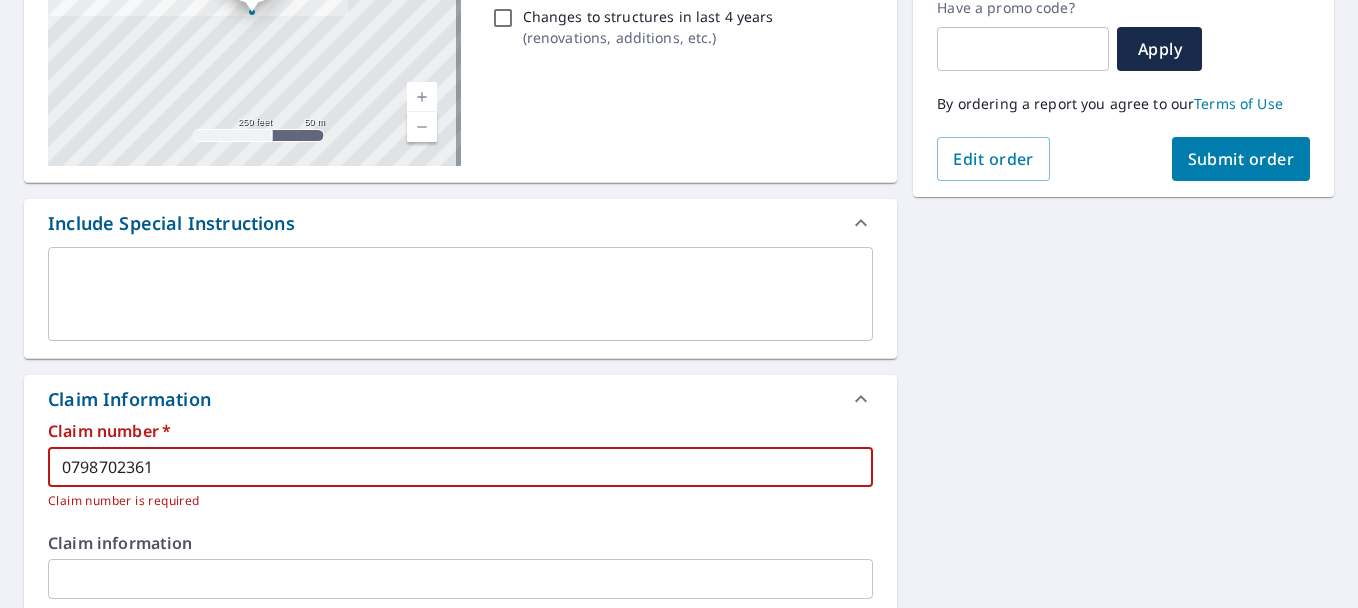 scroll, scrollTop: 348, scrollLeft: 0, axis: vertical 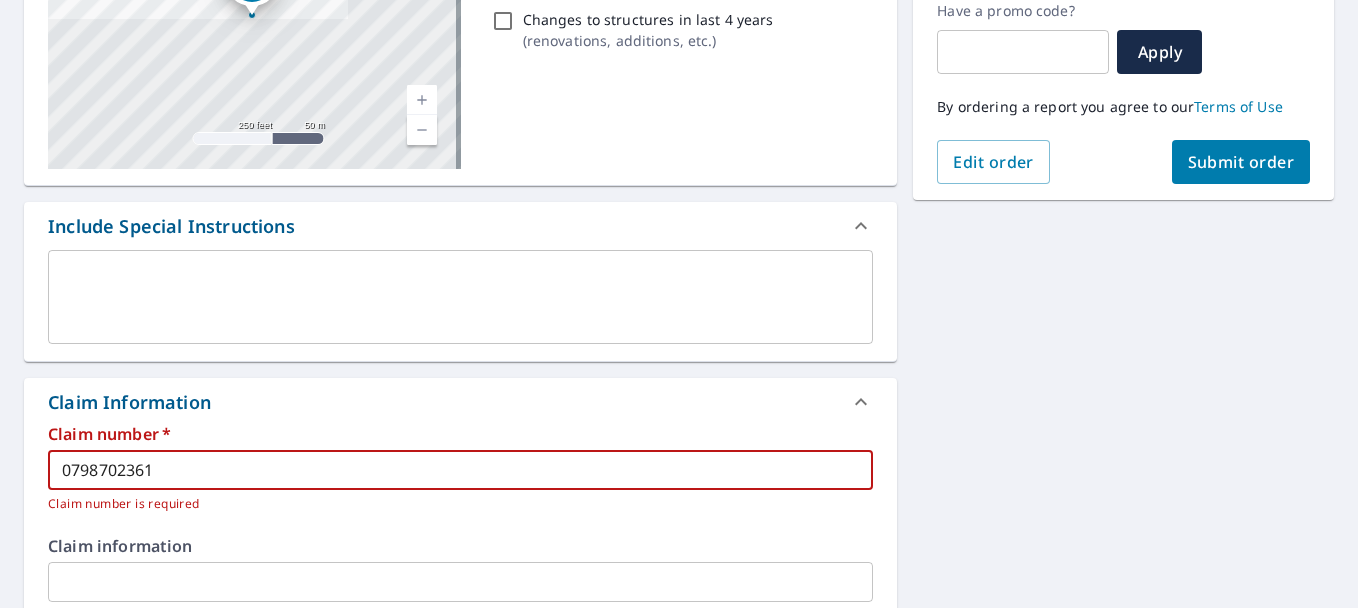 type on "0798702361" 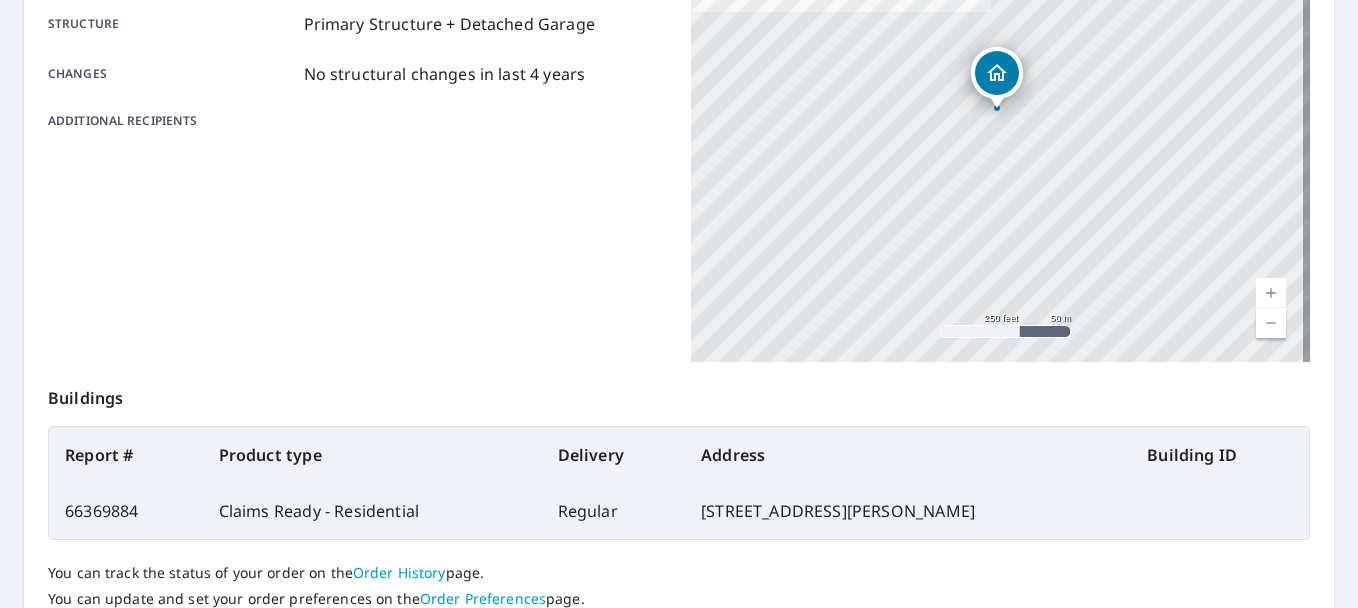 scroll, scrollTop: 500, scrollLeft: 0, axis: vertical 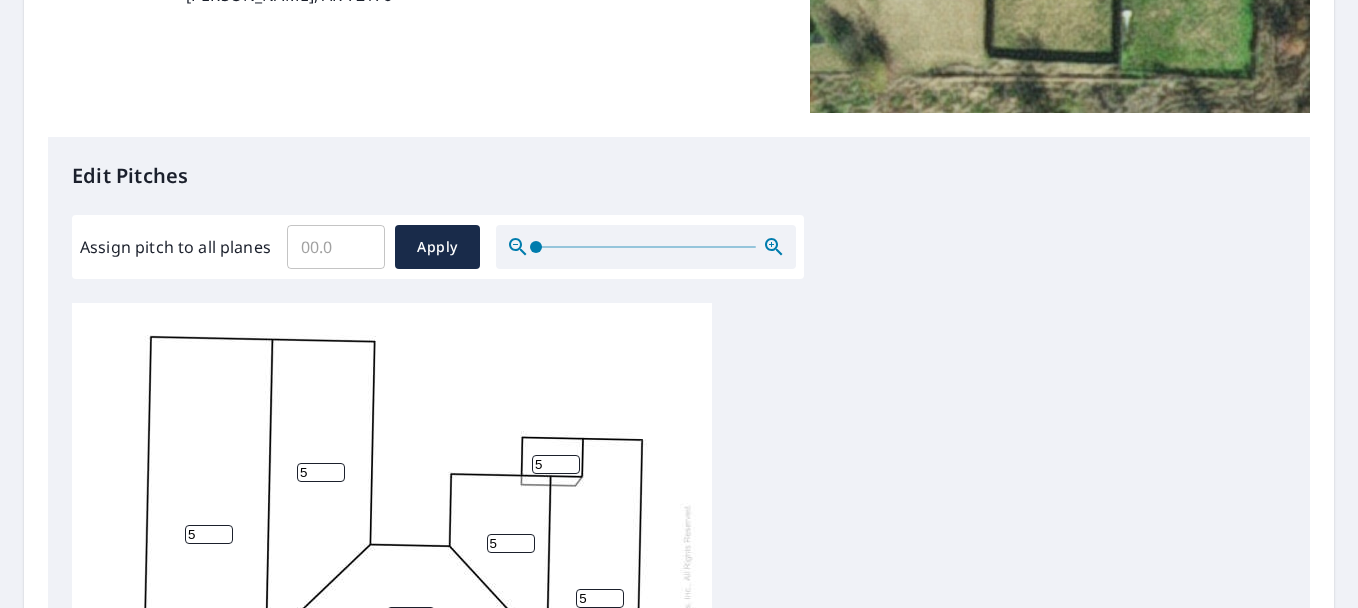 click on "Assign pitch to all planes" at bounding box center (336, 247) 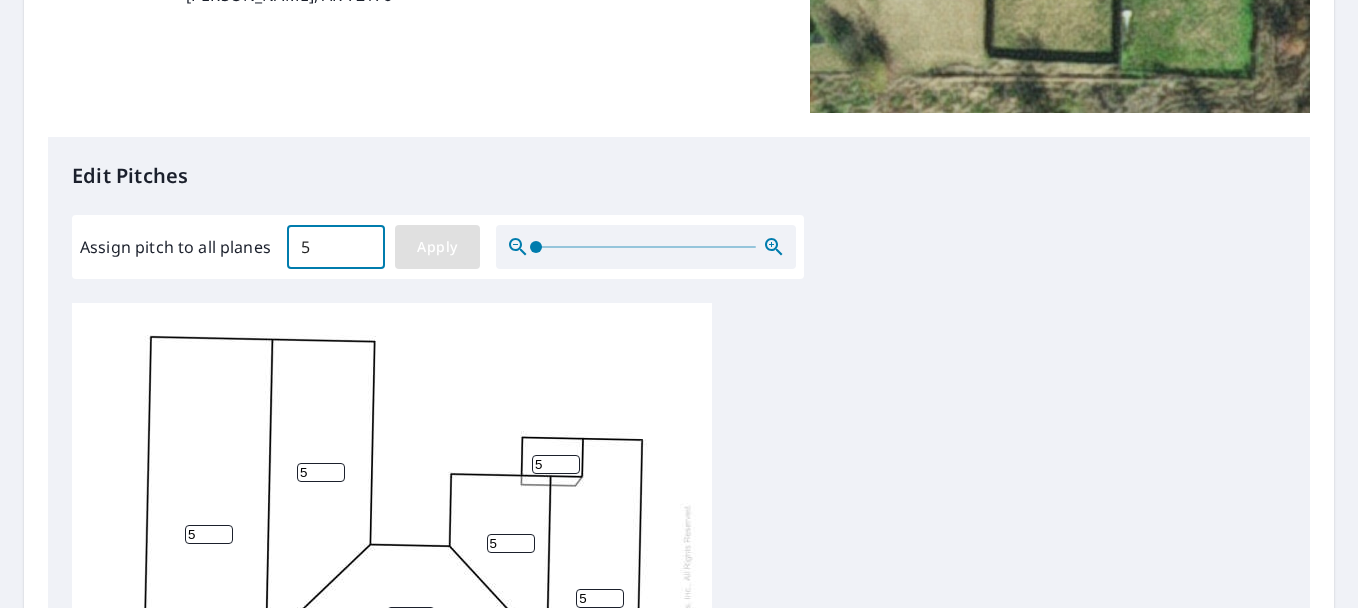 click on "Apply" at bounding box center (437, 247) 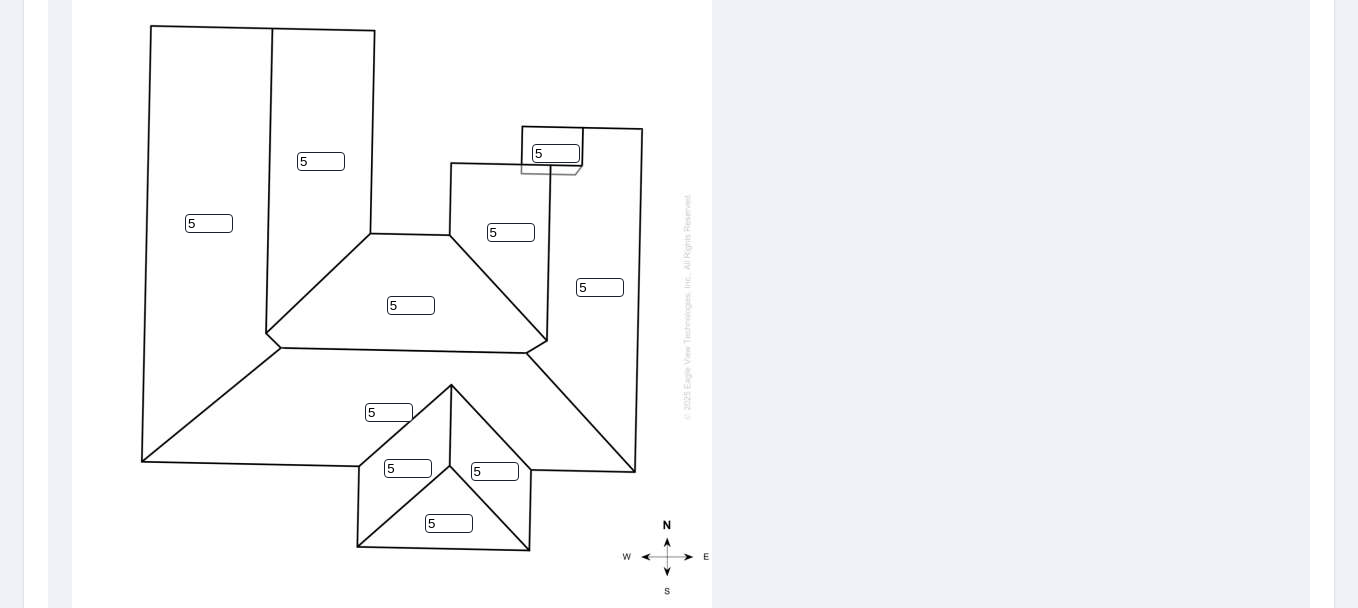 scroll, scrollTop: 900, scrollLeft: 0, axis: vertical 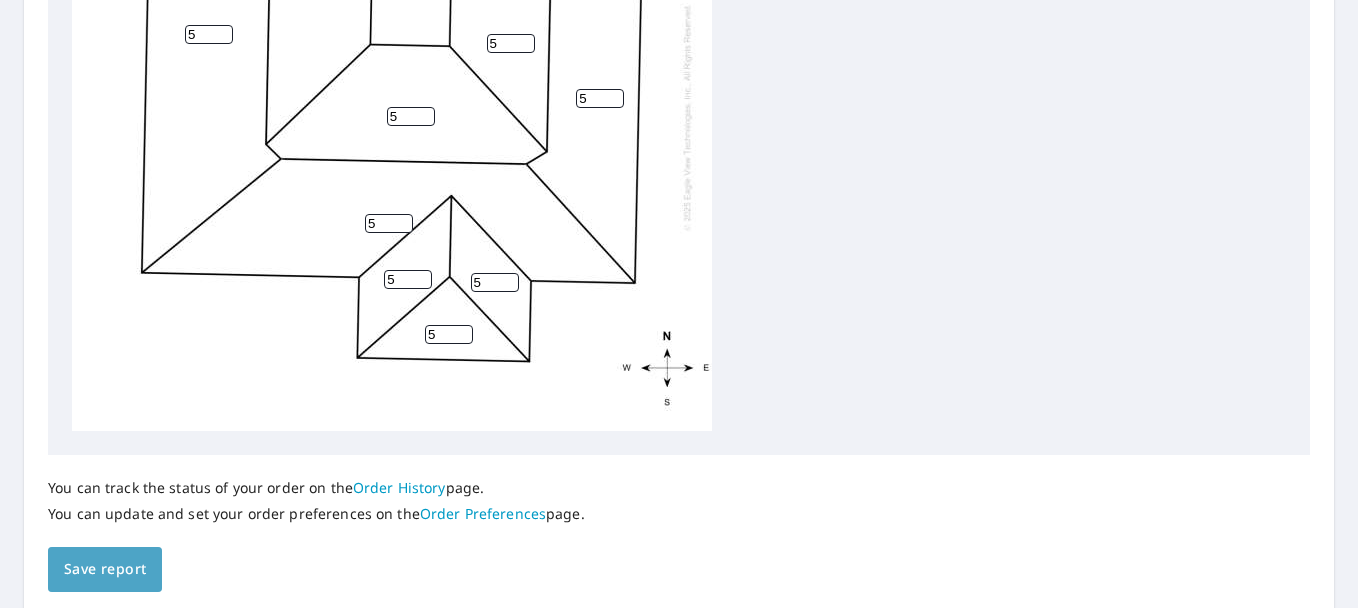 click on "Save report" at bounding box center (105, 569) 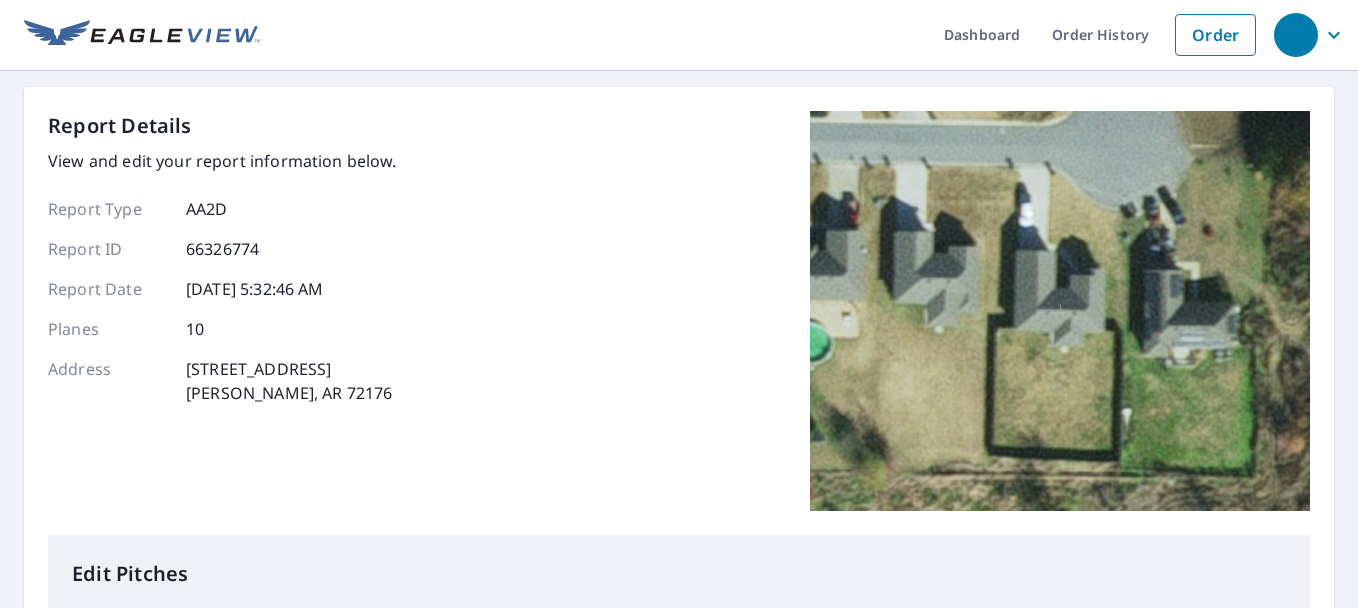 scroll, scrollTop: 0, scrollLeft: 0, axis: both 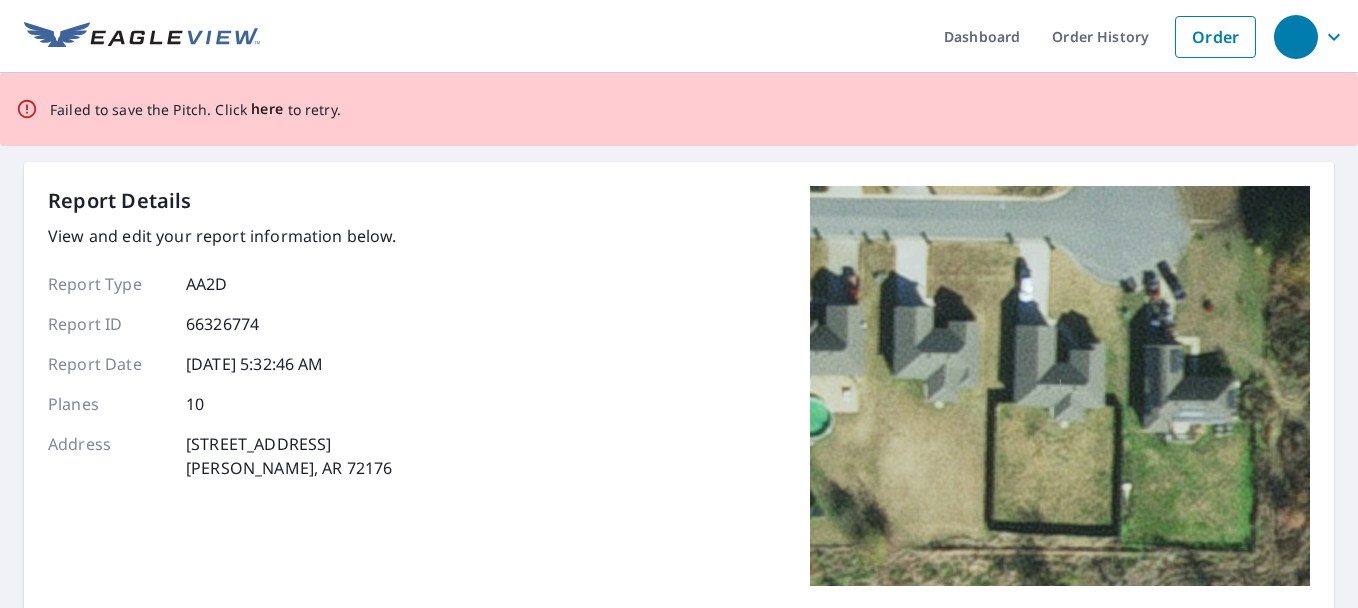 click on "here" at bounding box center [267, 109] 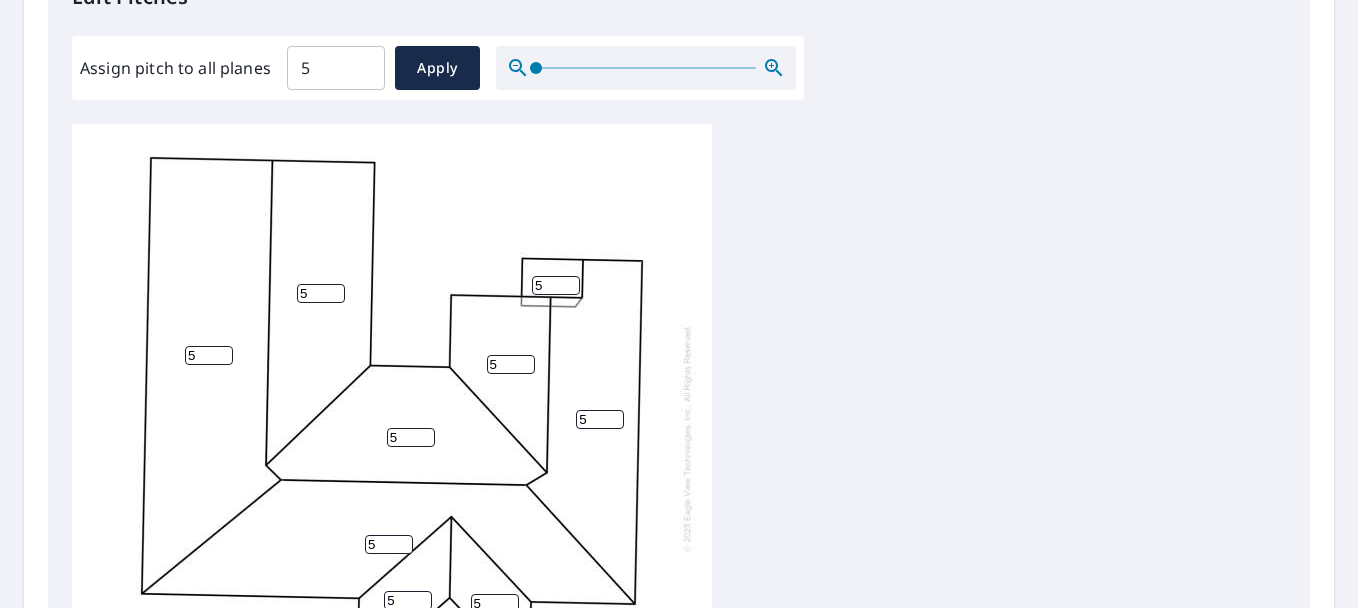 scroll, scrollTop: 600, scrollLeft: 0, axis: vertical 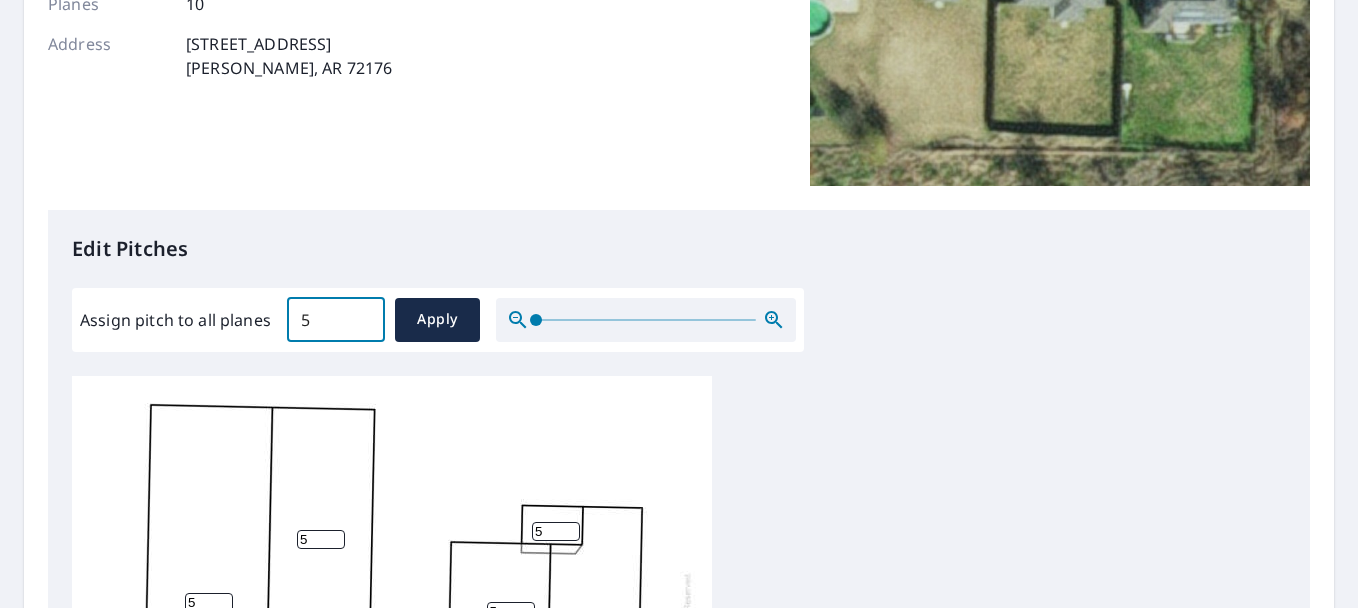 click on "5" at bounding box center [336, 320] 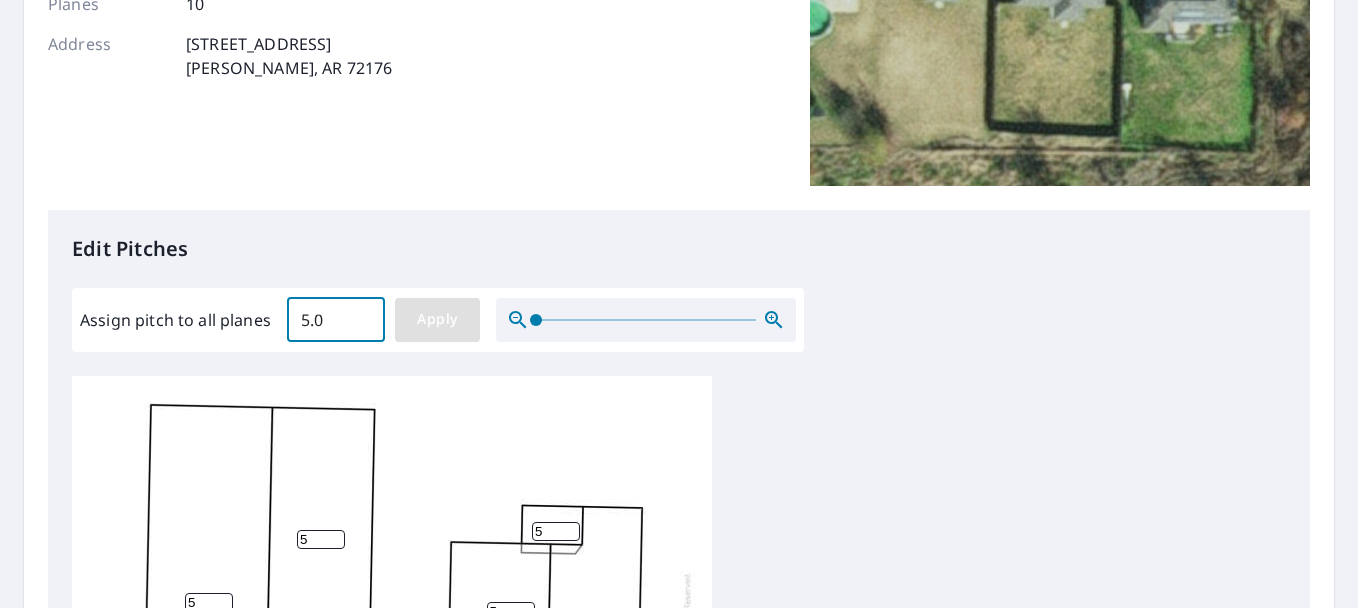 type on "5.0" 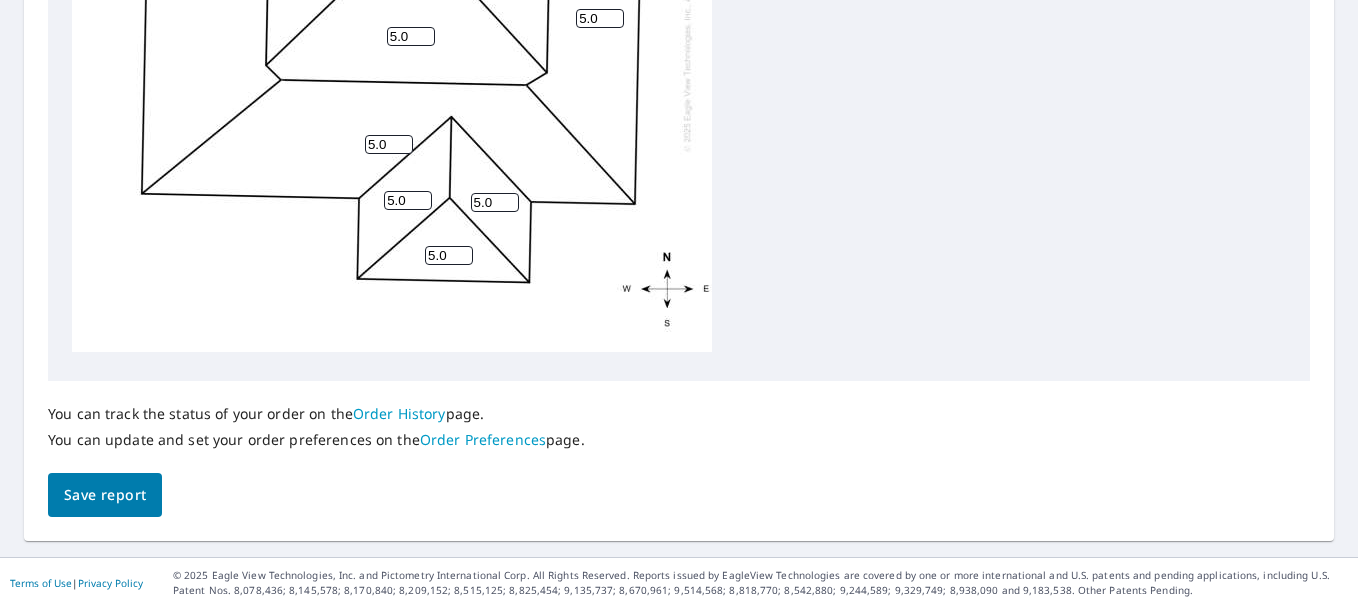 click on "Save report" at bounding box center (105, 495) 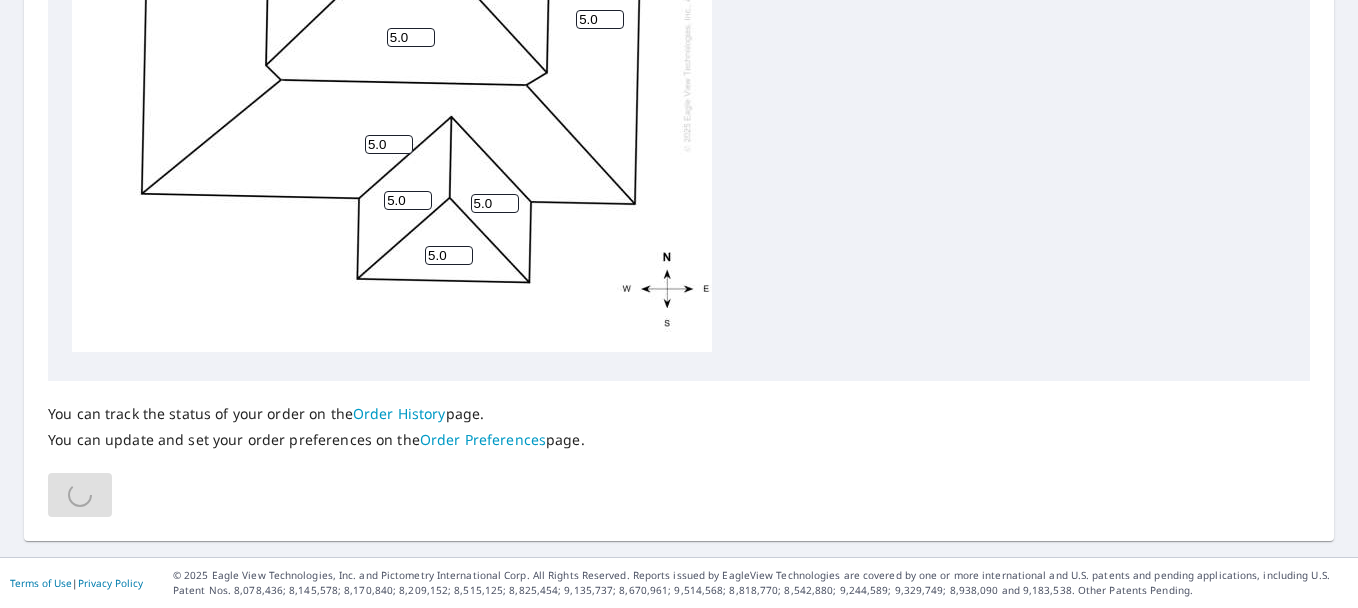 scroll, scrollTop: 974, scrollLeft: 0, axis: vertical 